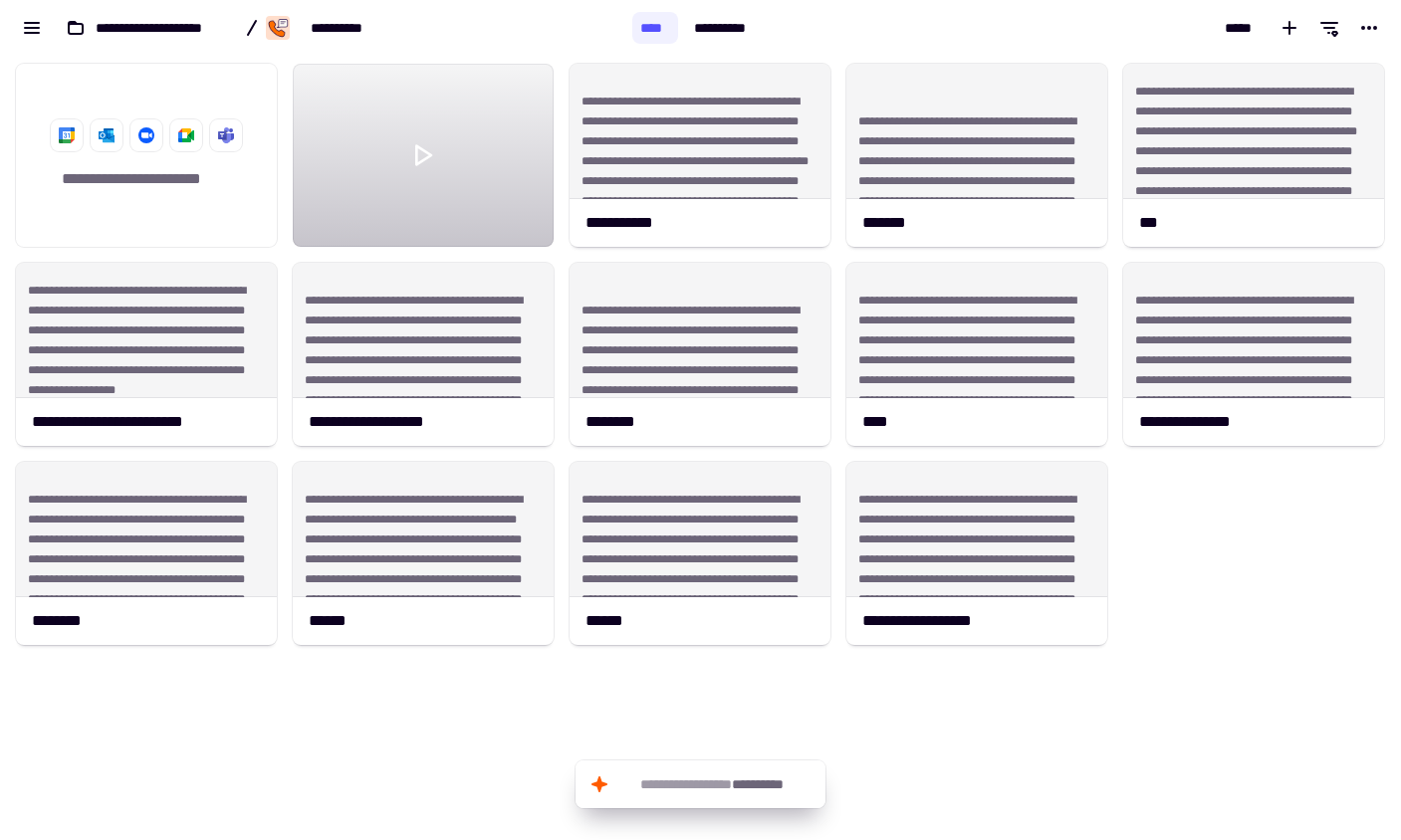 scroll, scrollTop: 0, scrollLeft: 0, axis: both 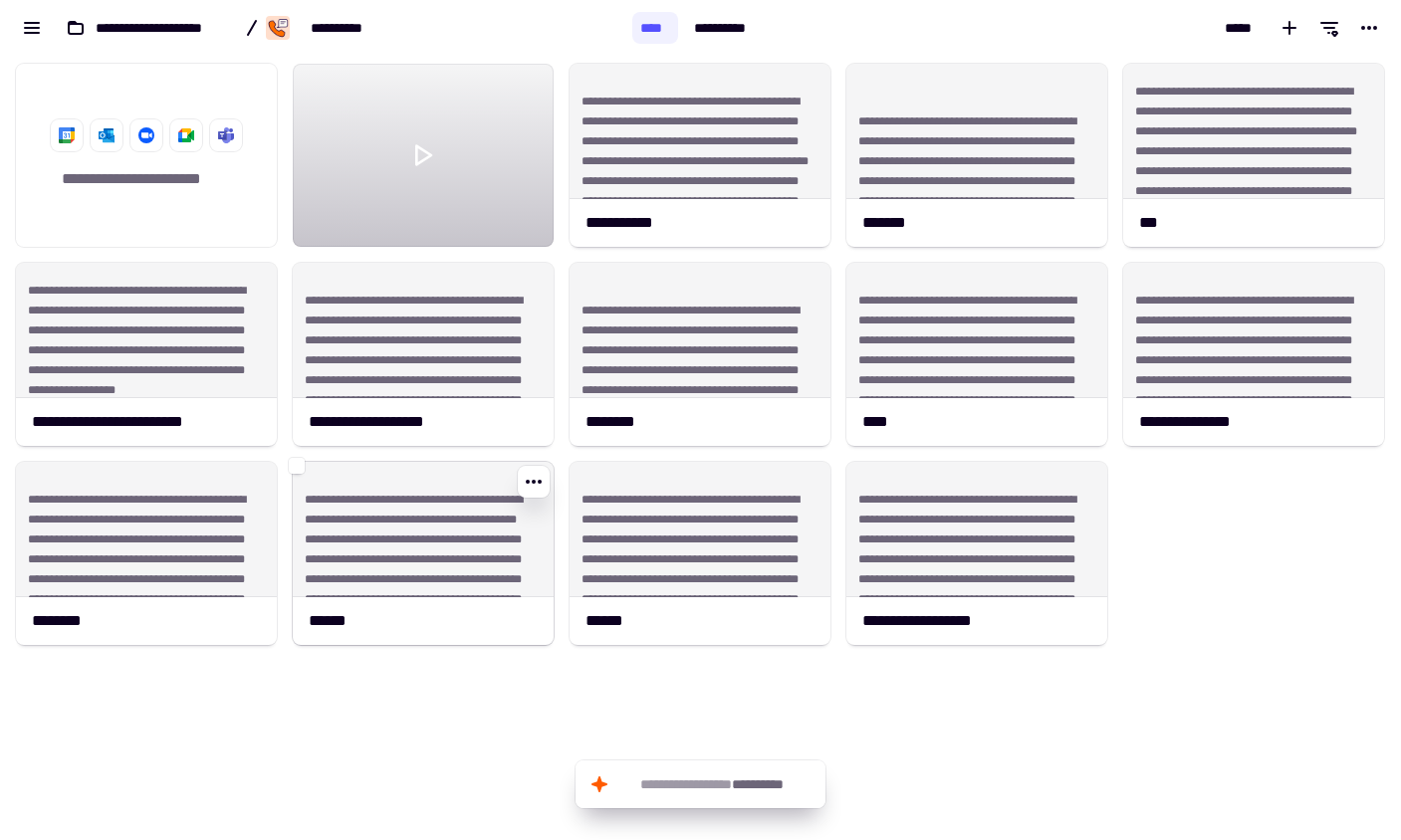 click on "**********" 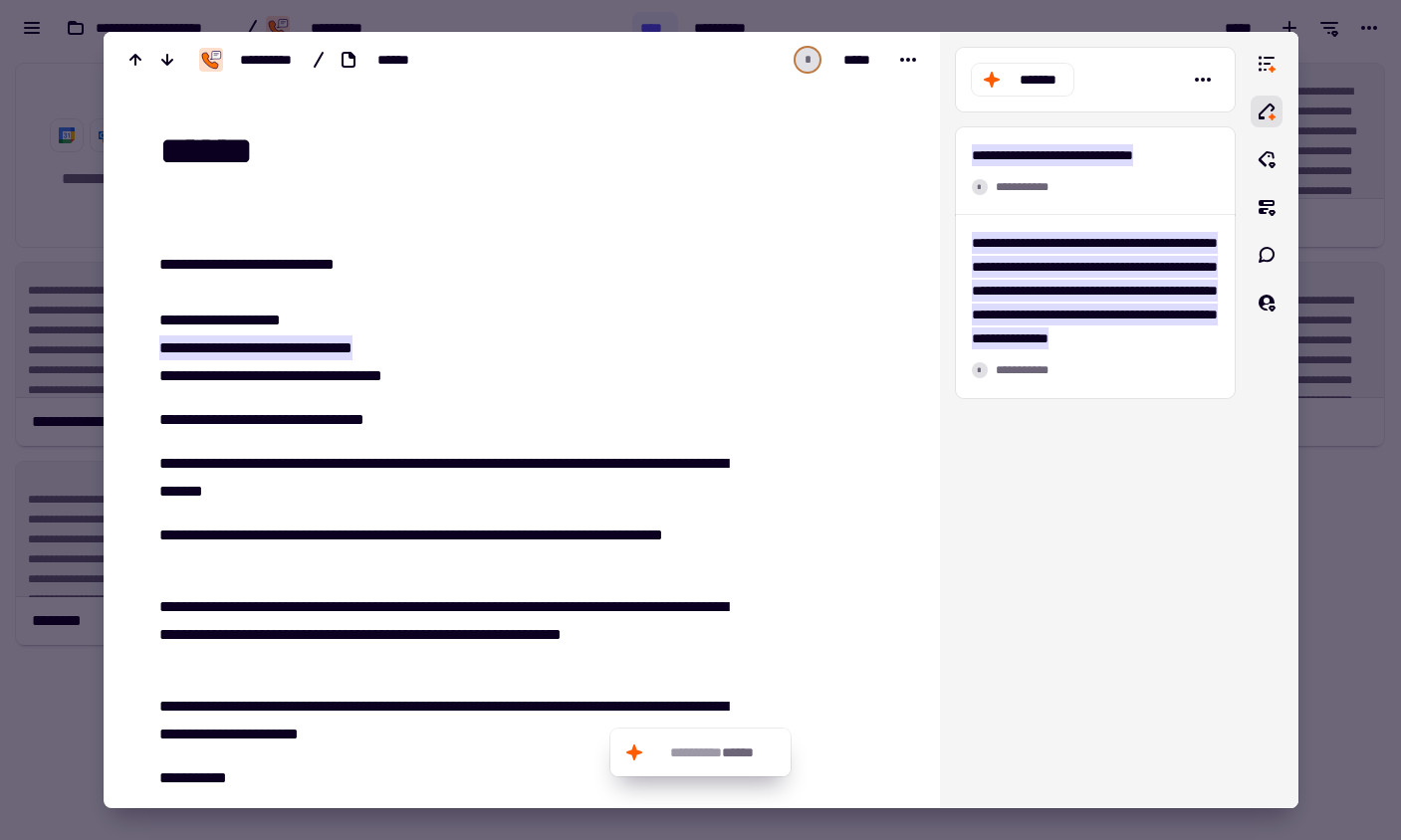 click on "******" at bounding box center [496, 151] 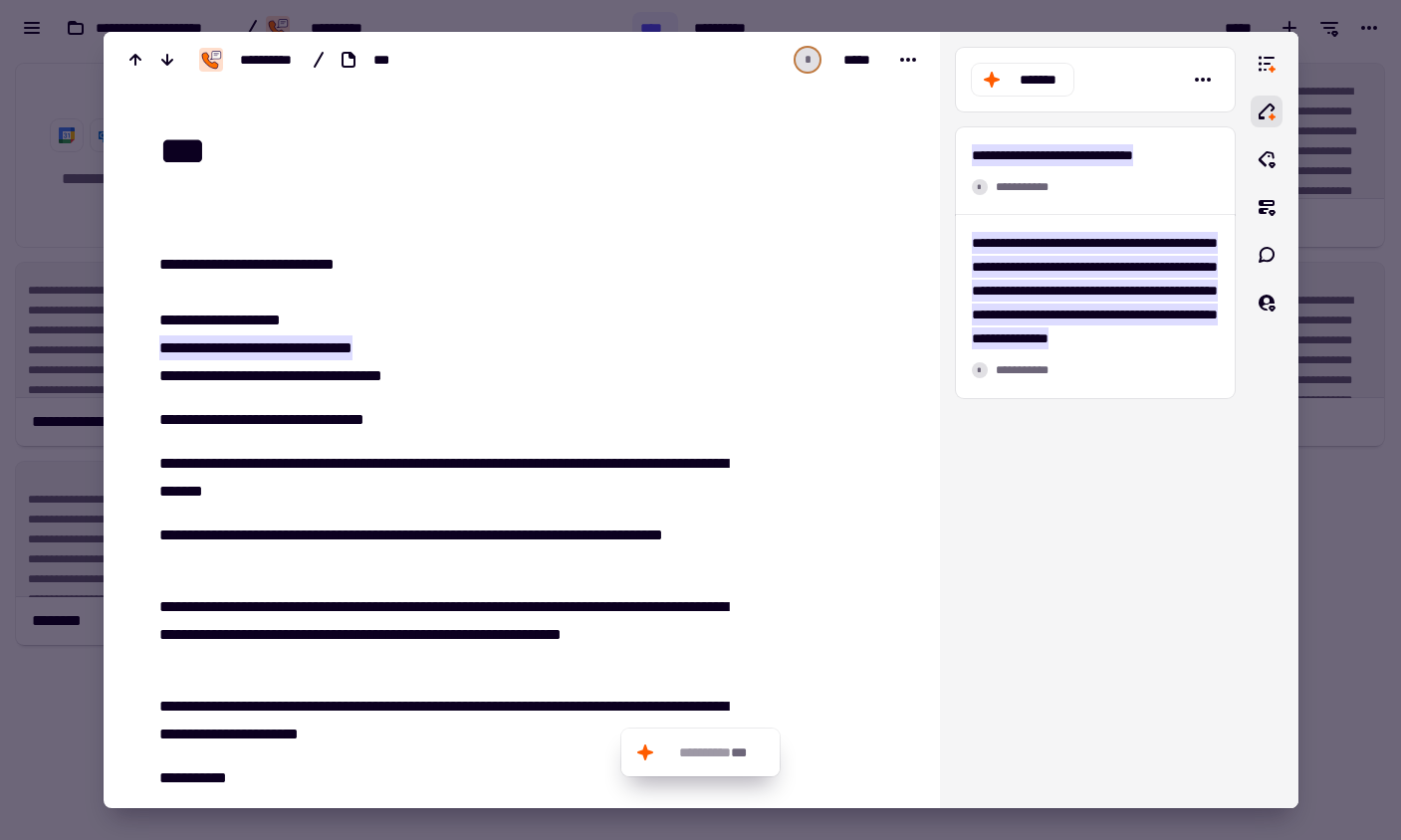 type on "***" 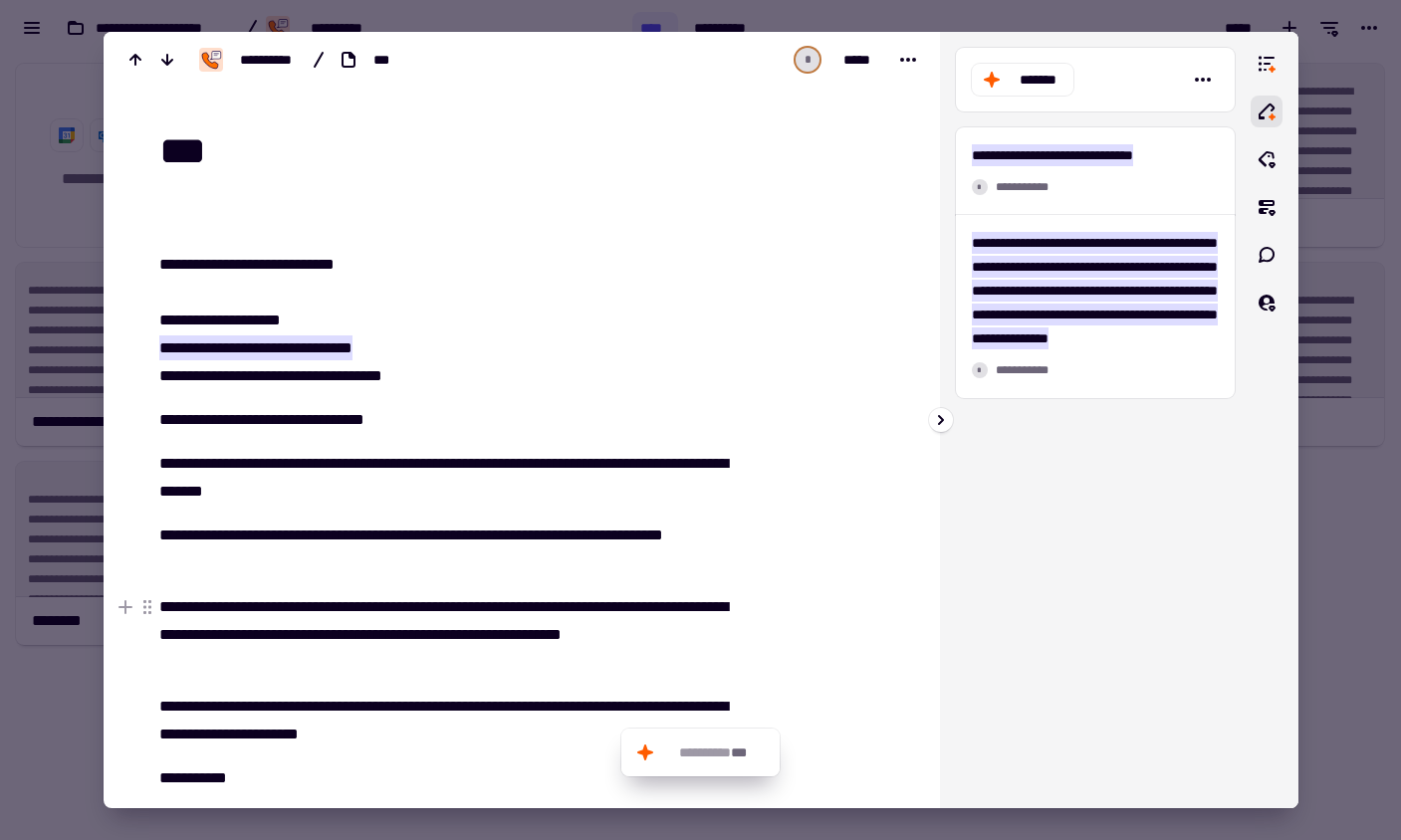 click on "**********" at bounding box center [1095, 420] 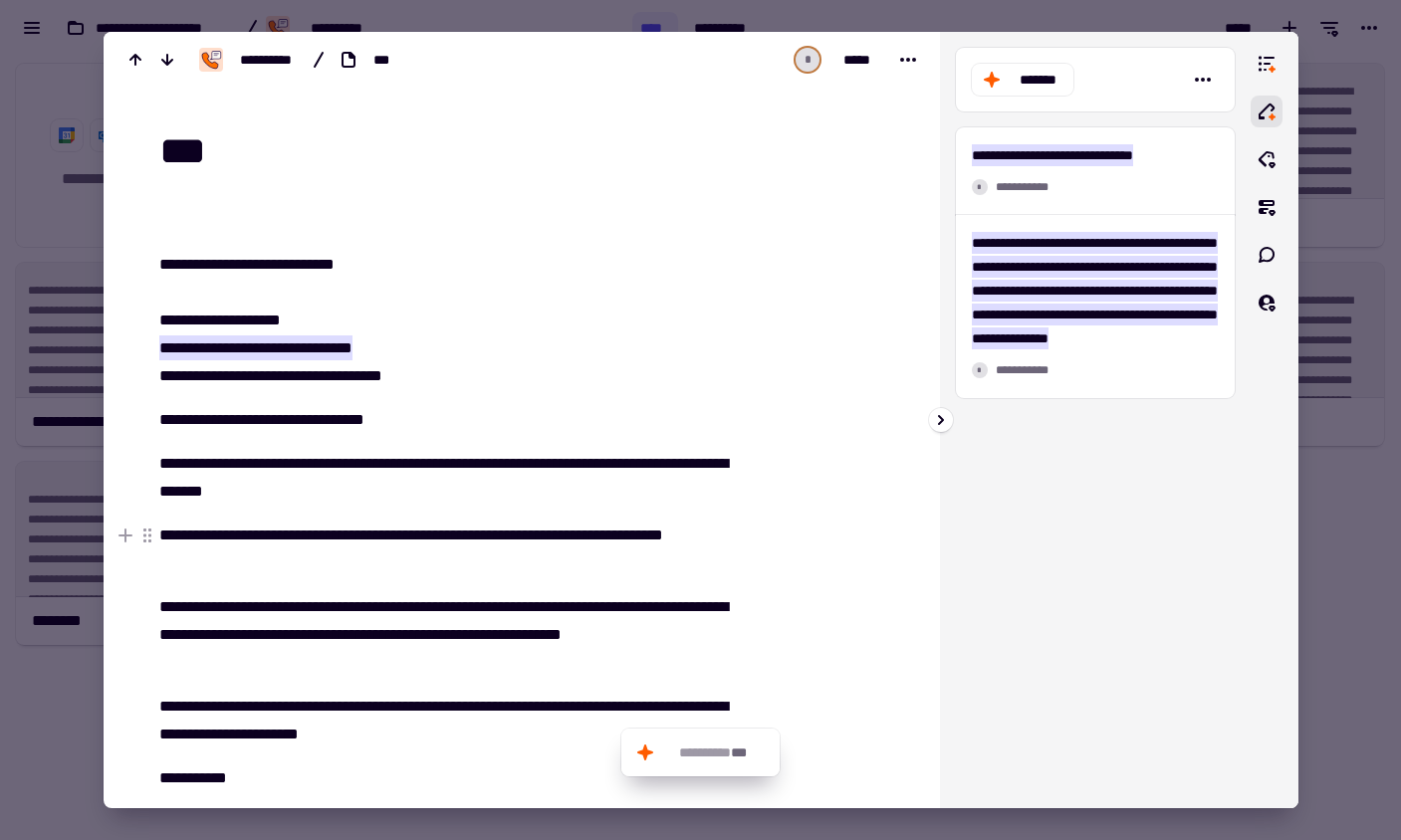 click on "**********" at bounding box center [1095, 420] 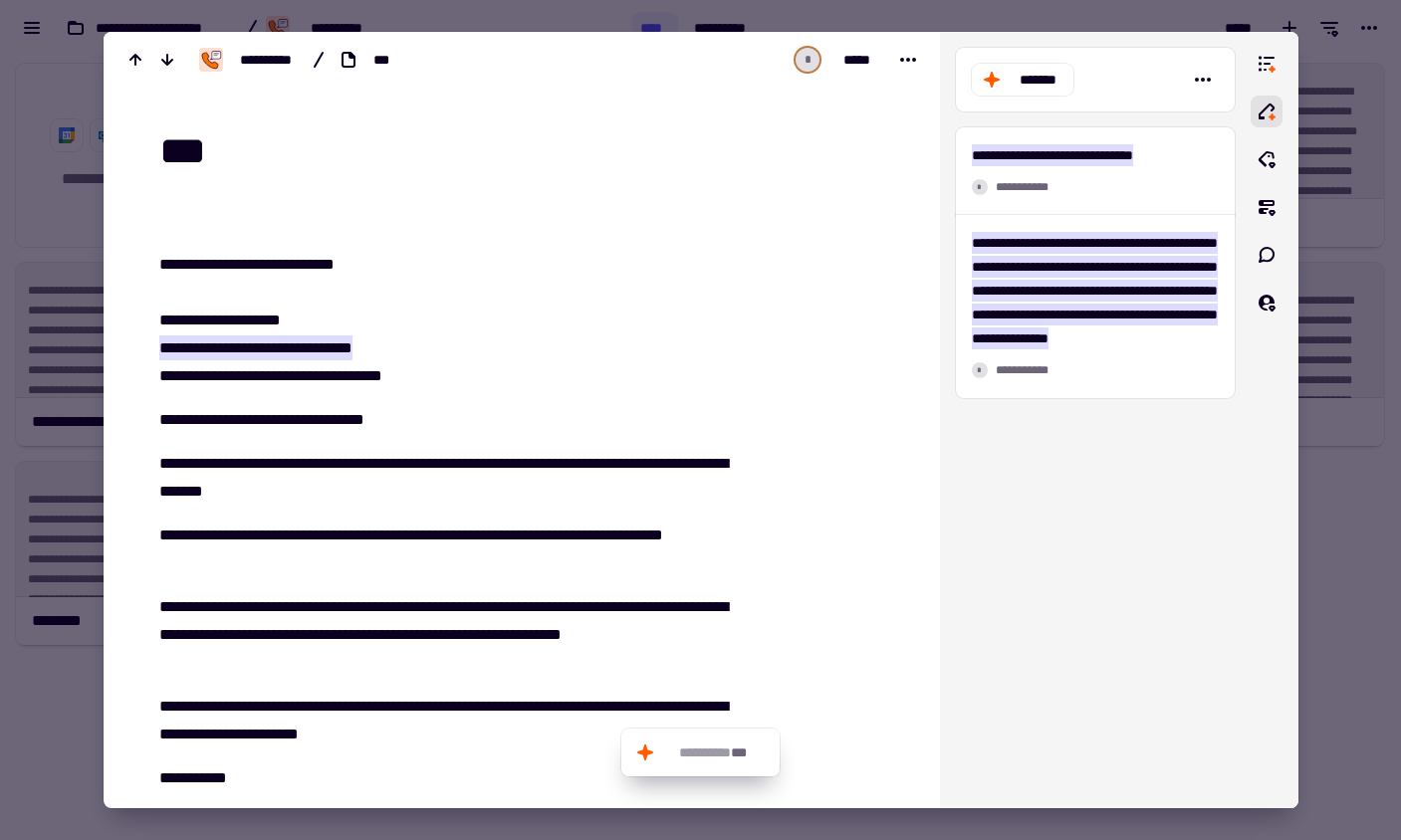 click at bounding box center (700, 420) 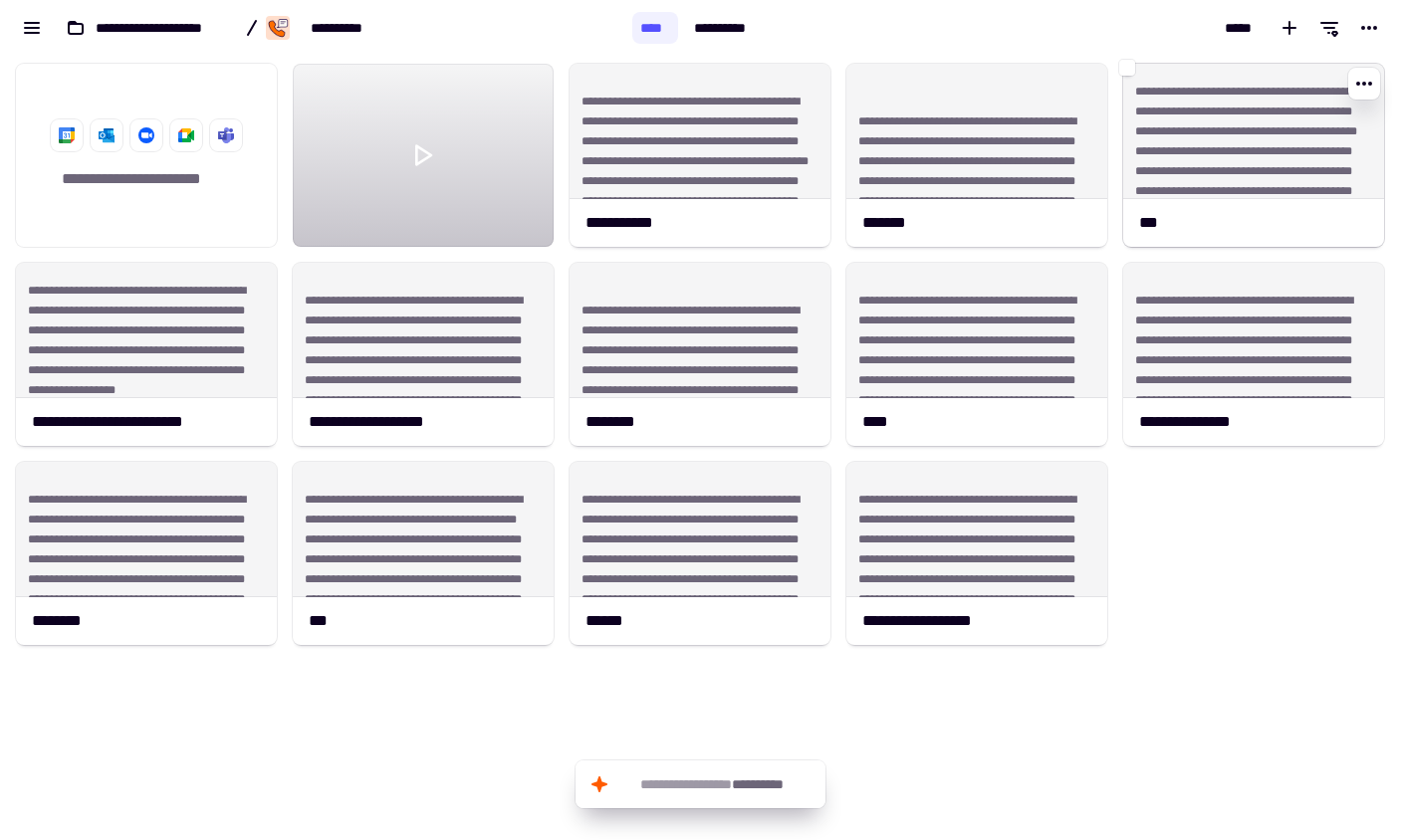 click on "**********" 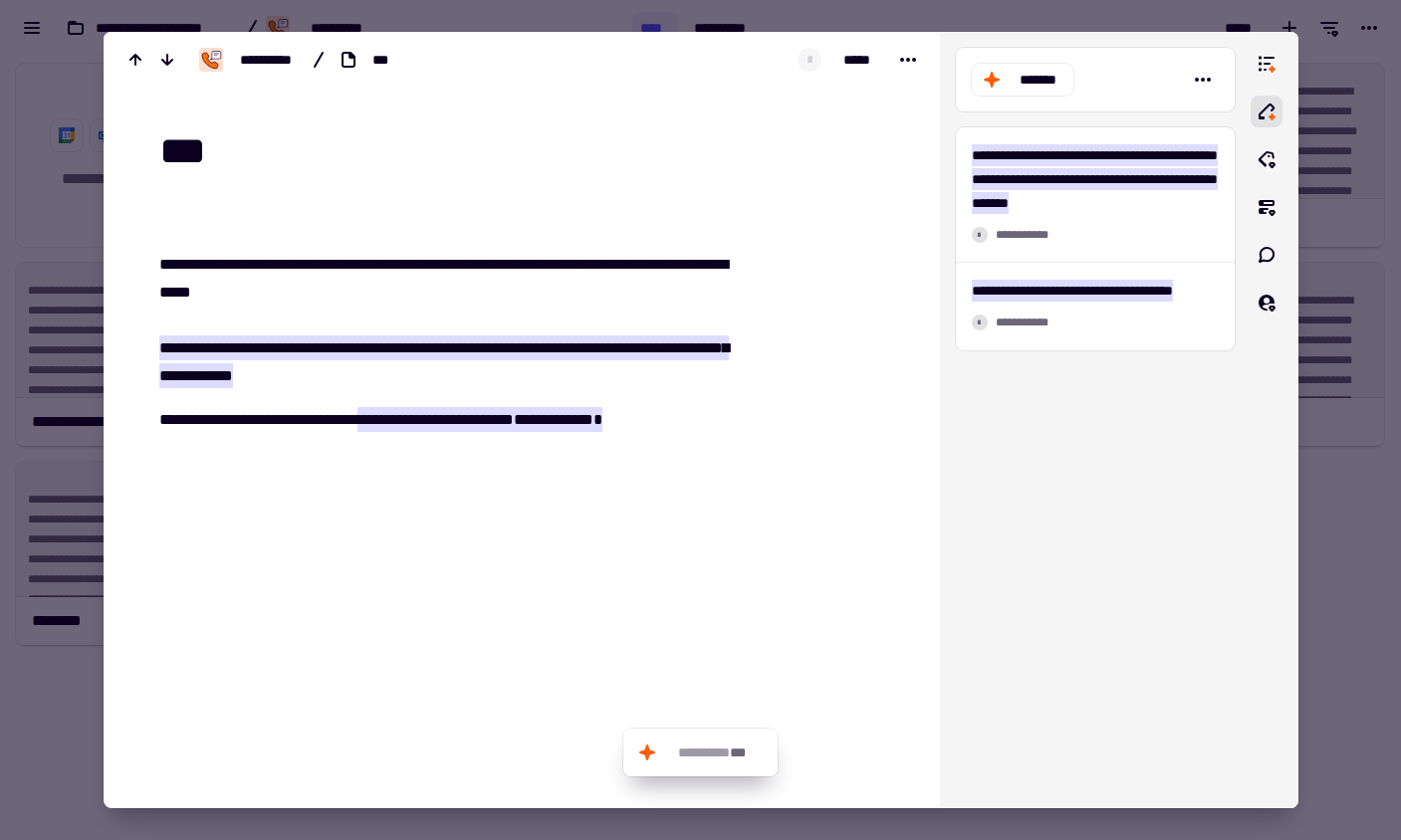 click on "***" at bounding box center [514, 151] 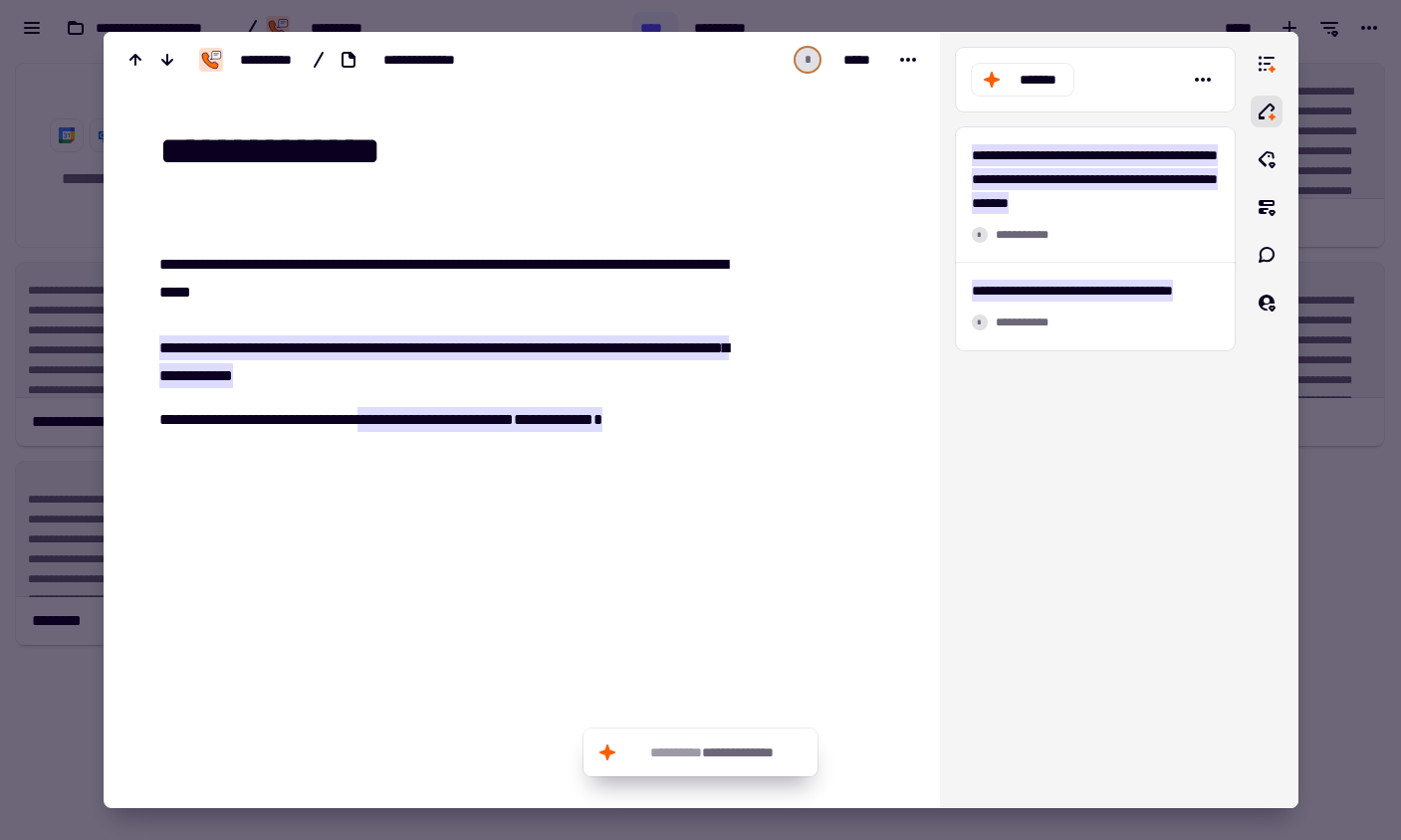 drag, startPoint x: 356, startPoint y: 145, endPoint x: 341, endPoint y: 146, distance: 15.0333 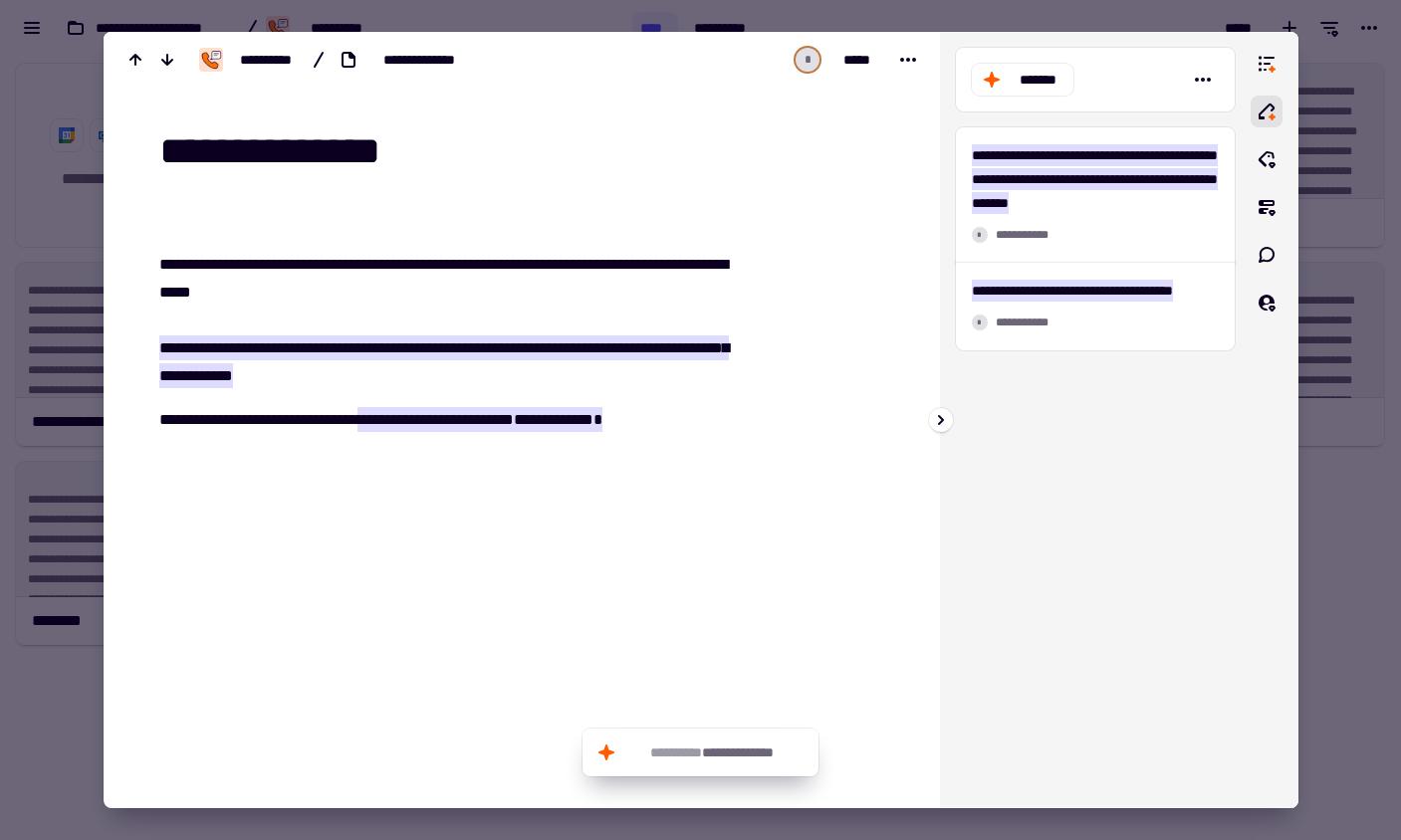 type on "**********" 